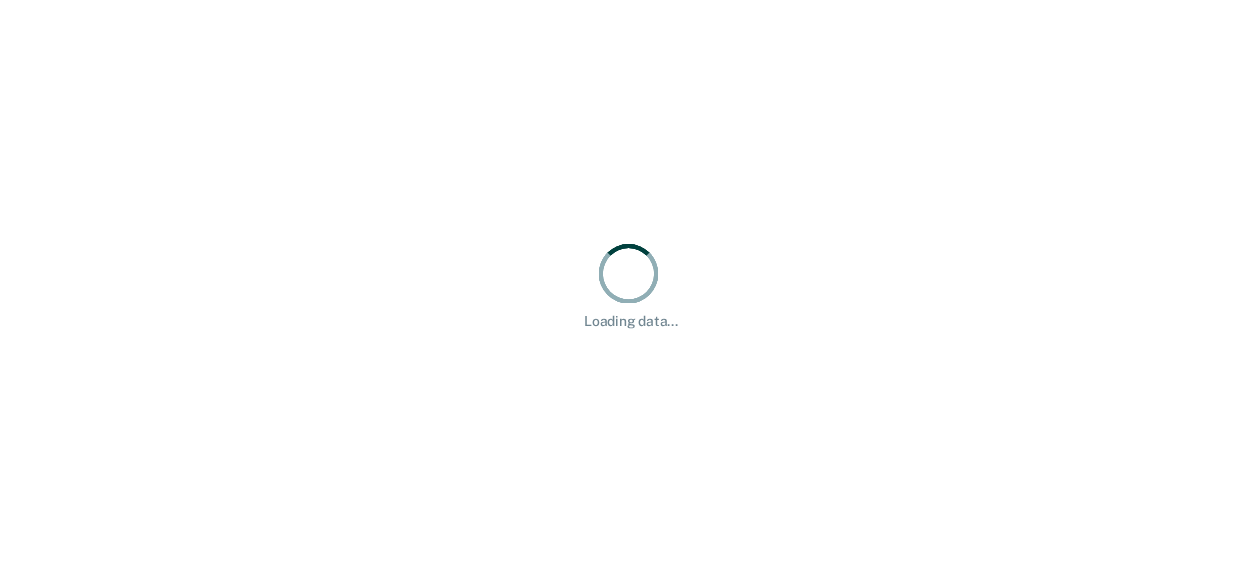 scroll, scrollTop: 0, scrollLeft: 0, axis: both 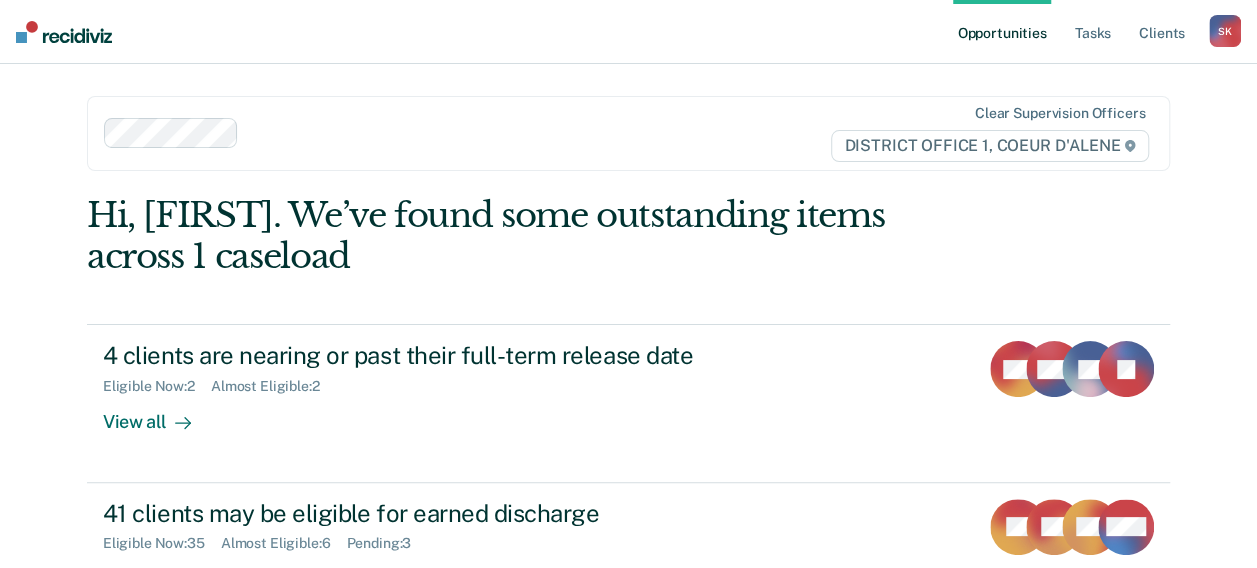 click on "Clear supervision officers DISTRICT OFFICE 1, COEUR D'ALENE Hi, [FIRST]. We’ve found some outstanding items across 1 caseload 4 clients are nearing or past their full-term release date Eligible Now : 2 Almost Eligible : 2 View all MD MW KT TJ 41 clients may be eligible for earned discharge Eligible Now : 35 Almost Eligible : 6 Pending : 3 View all JM GV CN + 38 34 clients may be eligible for the Limited Supervision Unit Almost Eligible : 34 View all CN SM MH + 31" at bounding box center (628, 446) 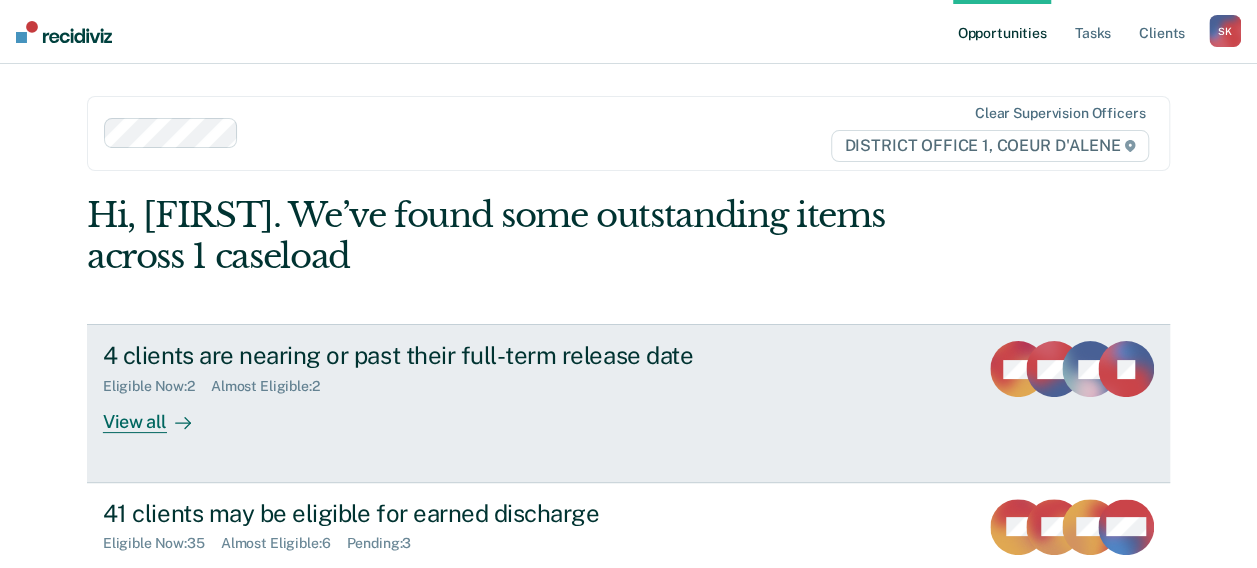 click on "4 clients are nearing or past their full-term release date Eligible Now : 2 Almost Eligible : 2 View all MD MW KT TJ" at bounding box center (628, 403) 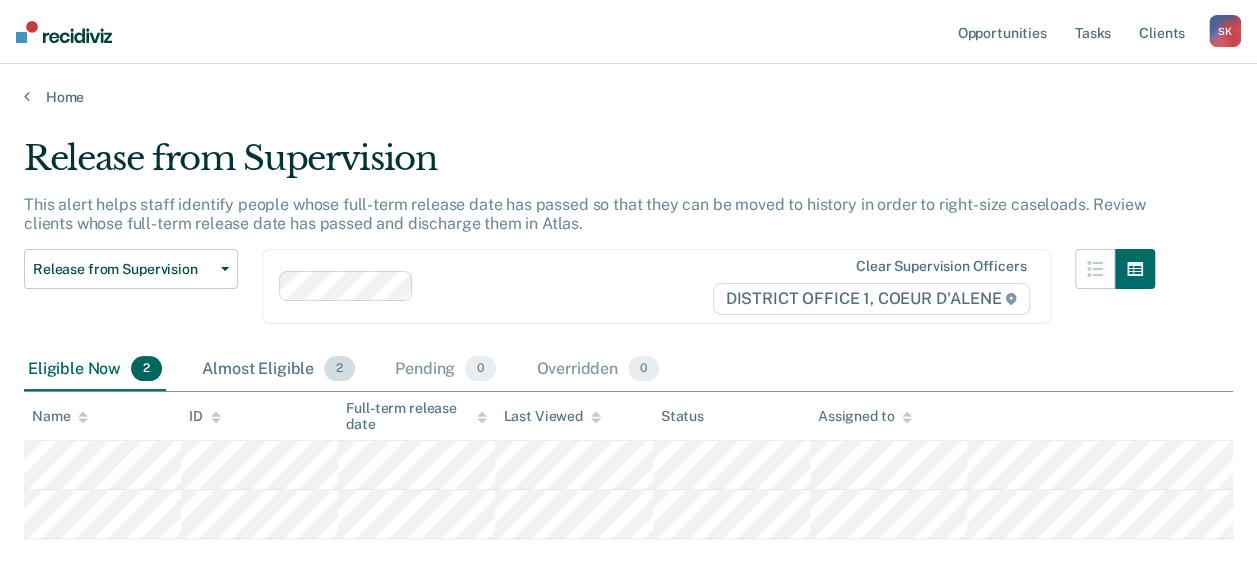 click on "Almost Eligible 2" at bounding box center (278, 370) 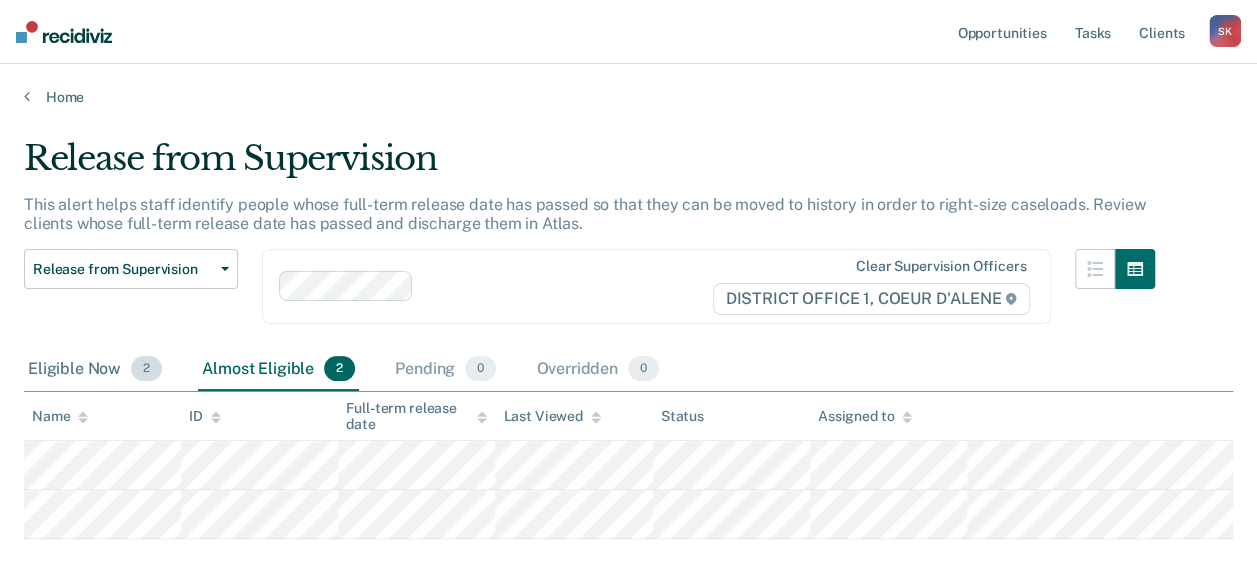 click on "Eligible Now 2" at bounding box center [95, 370] 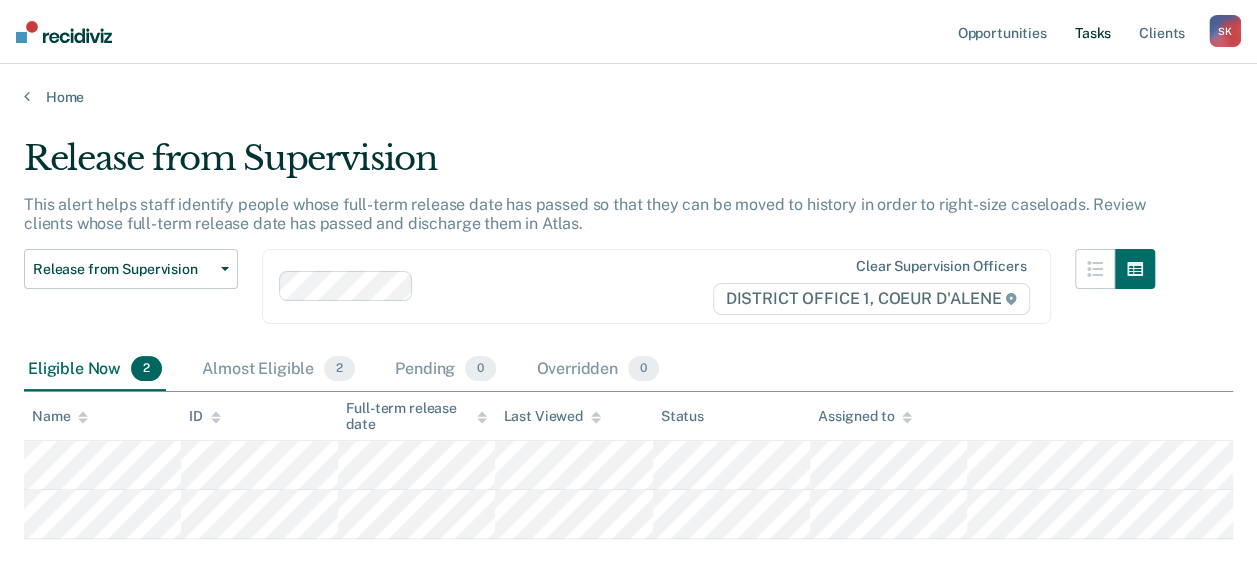click on "Tasks" at bounding box center (1093, 32) 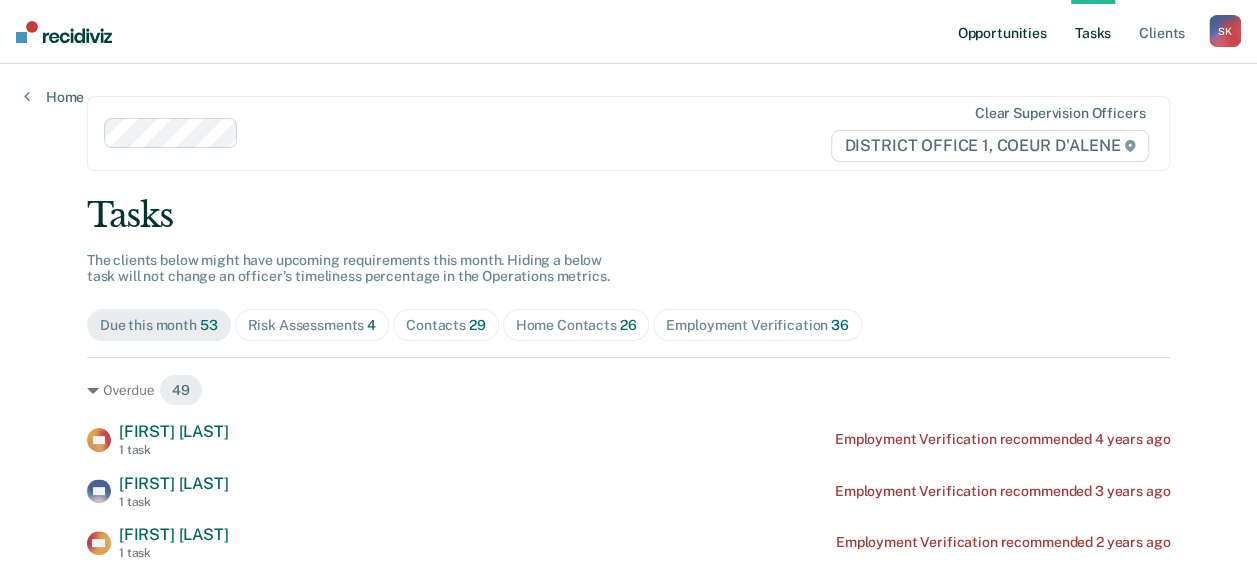 click on "Opportunities" at bounding box center (1001, 32) 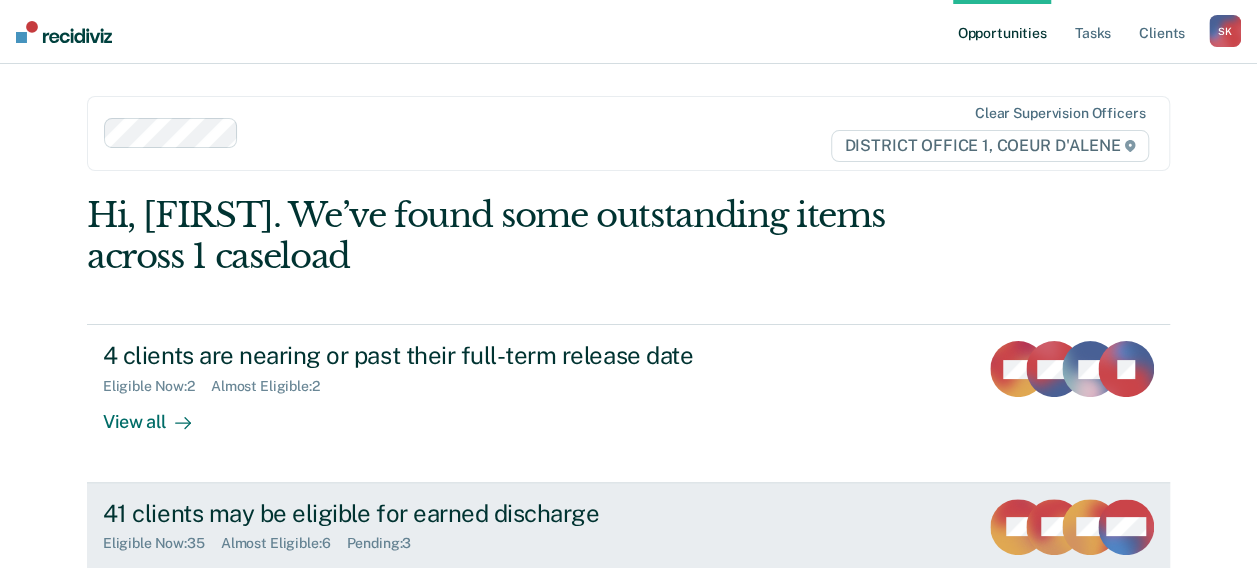 click on "41 clients may be eligible for earned discharge" at bounding box center (454, 513) 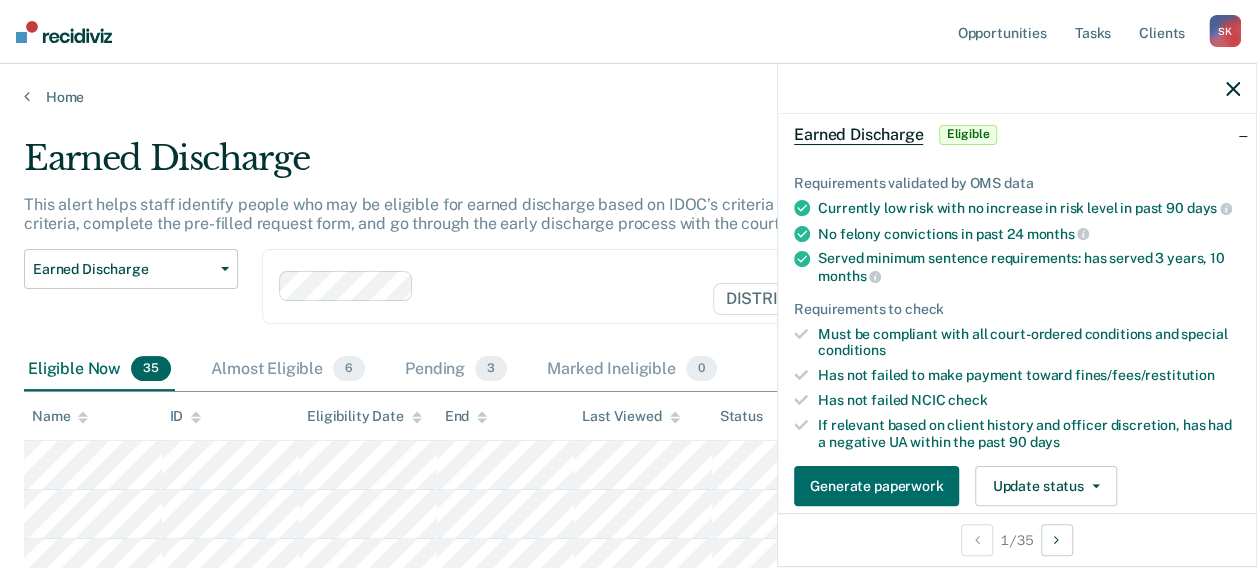 scroll, scrollTop: 102, scrollLeft: 0, axis: vertical 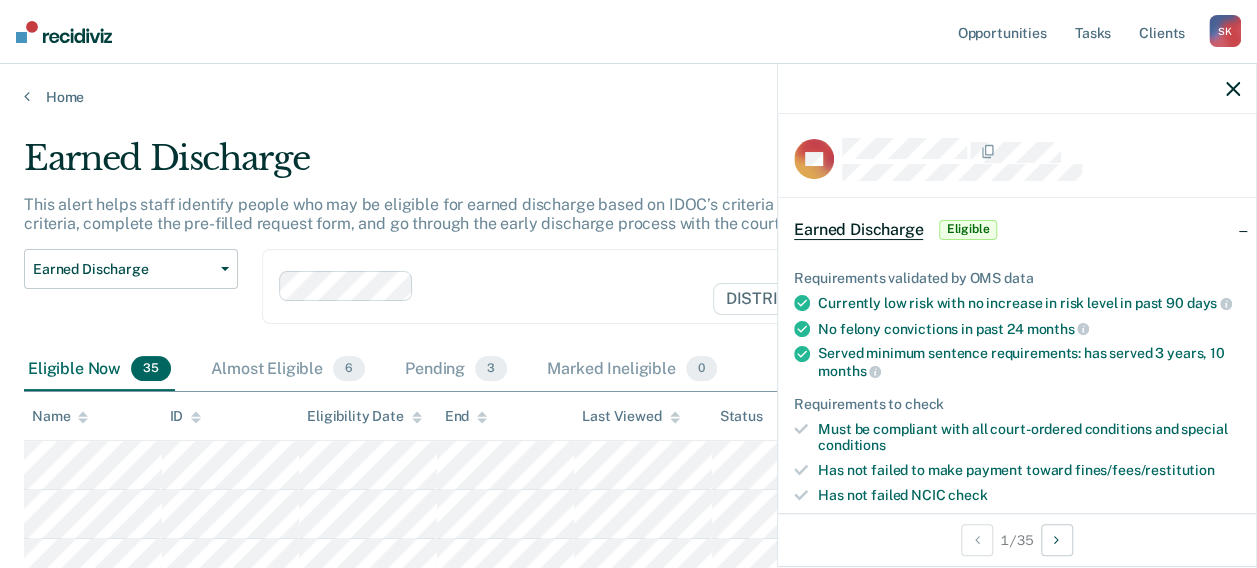 click on "Opportunities Tasks Client s Skirko, [FIRST] S K Profile How it works Log Out" at bounding box center (628, 32) 